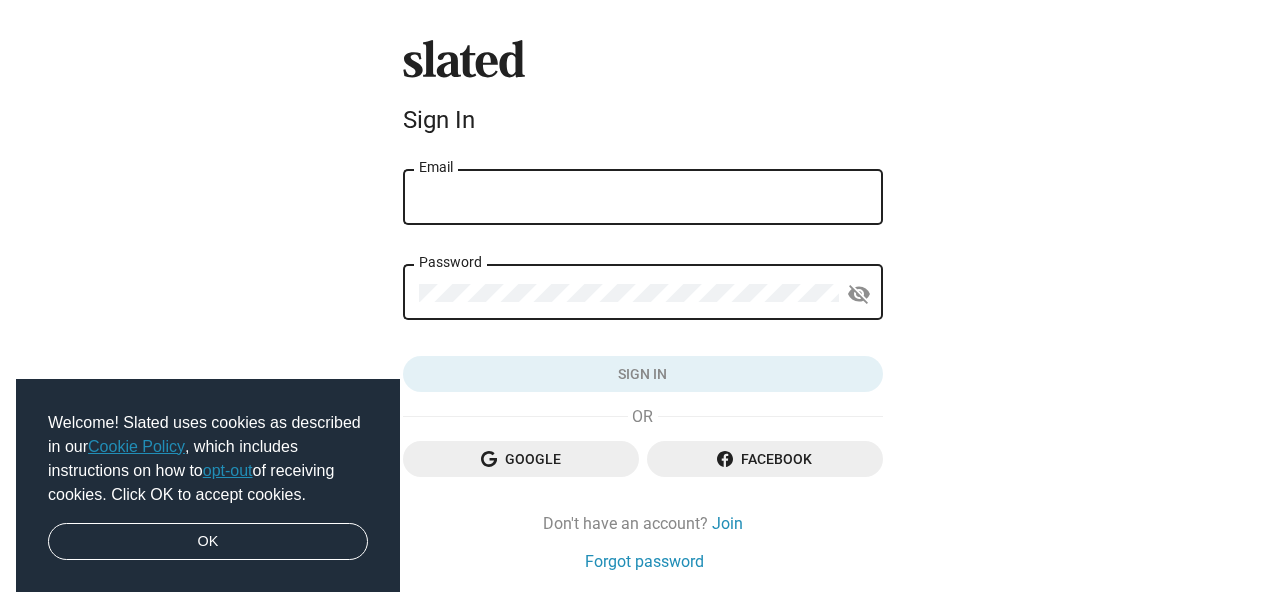 scroll, scrollTop: 0, scrollLeft: 0, axis: both 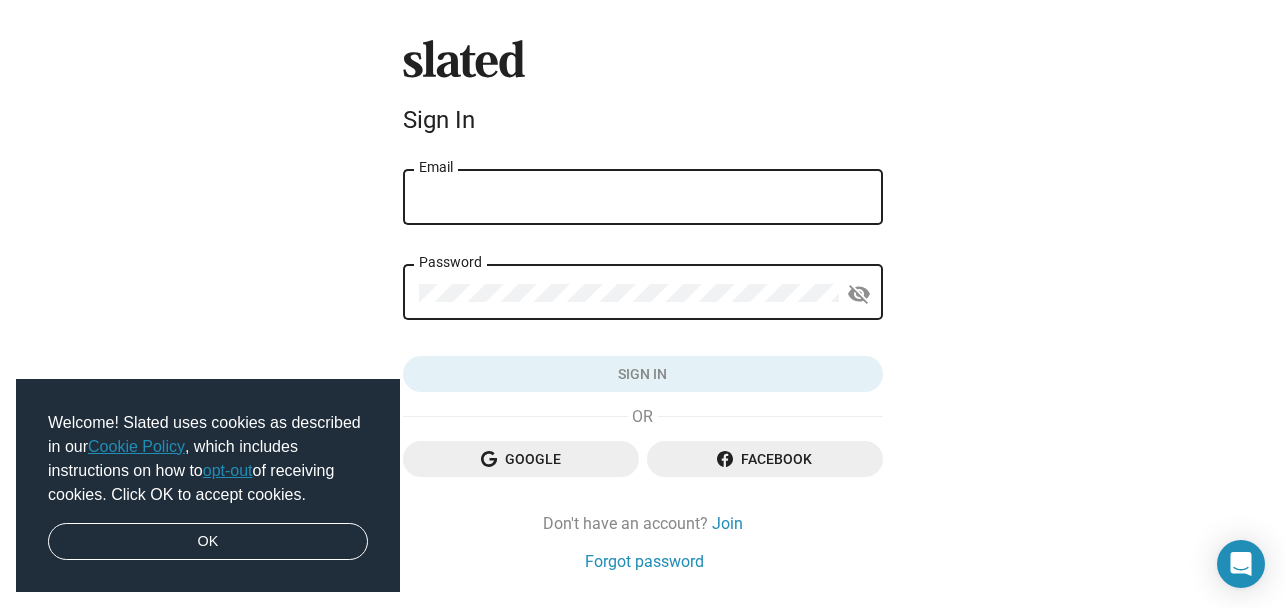 click on "Email" at bounding box center [643, 198] 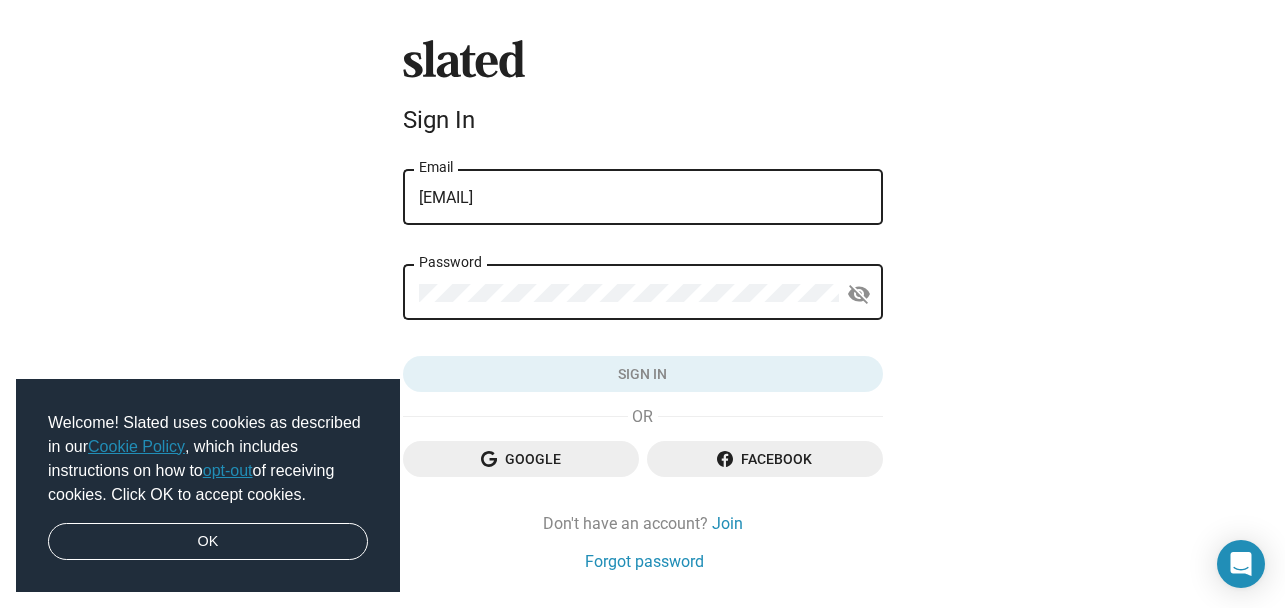 click on "Password" 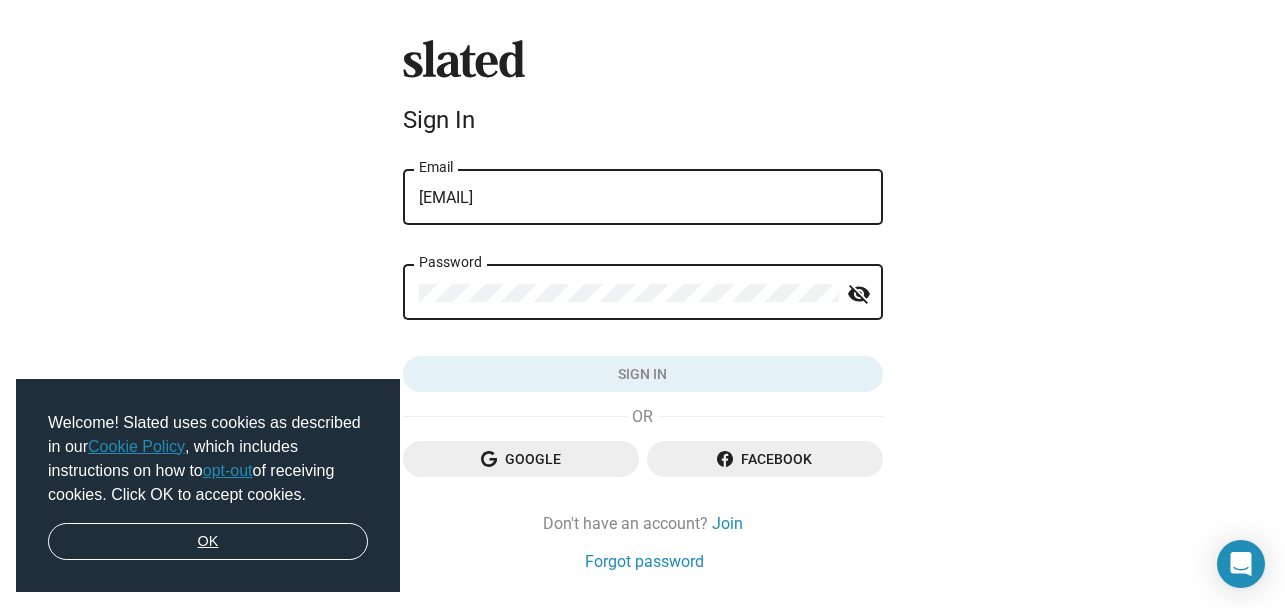 click on "OK" at bounding box center [208, 542] 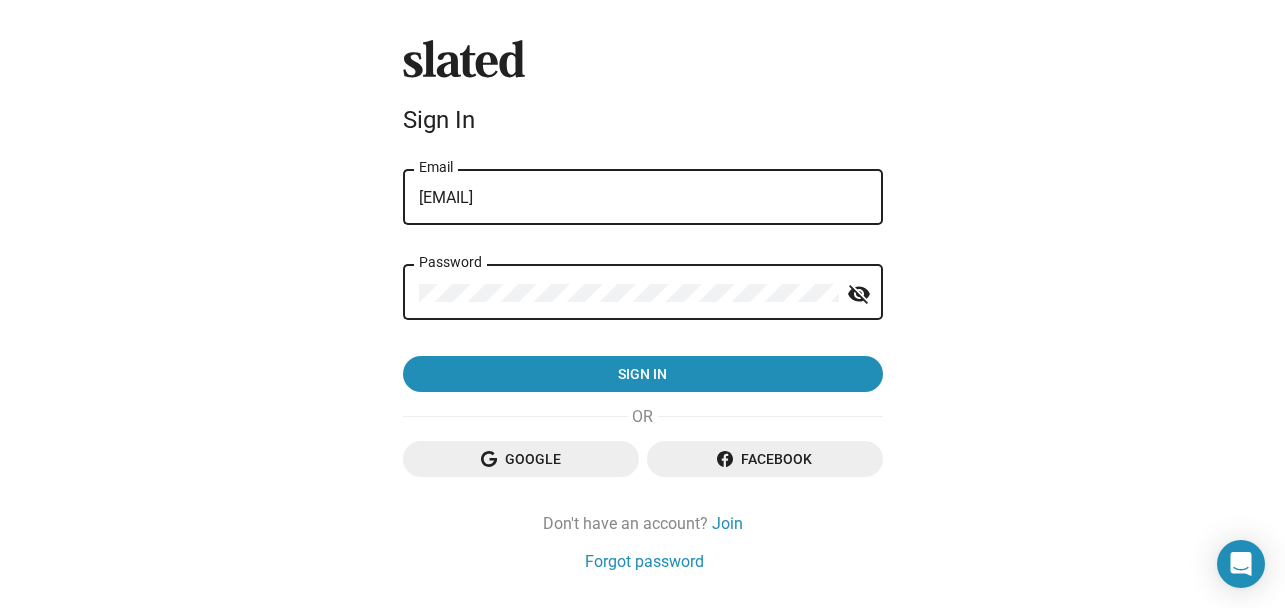 click on "Sign in" 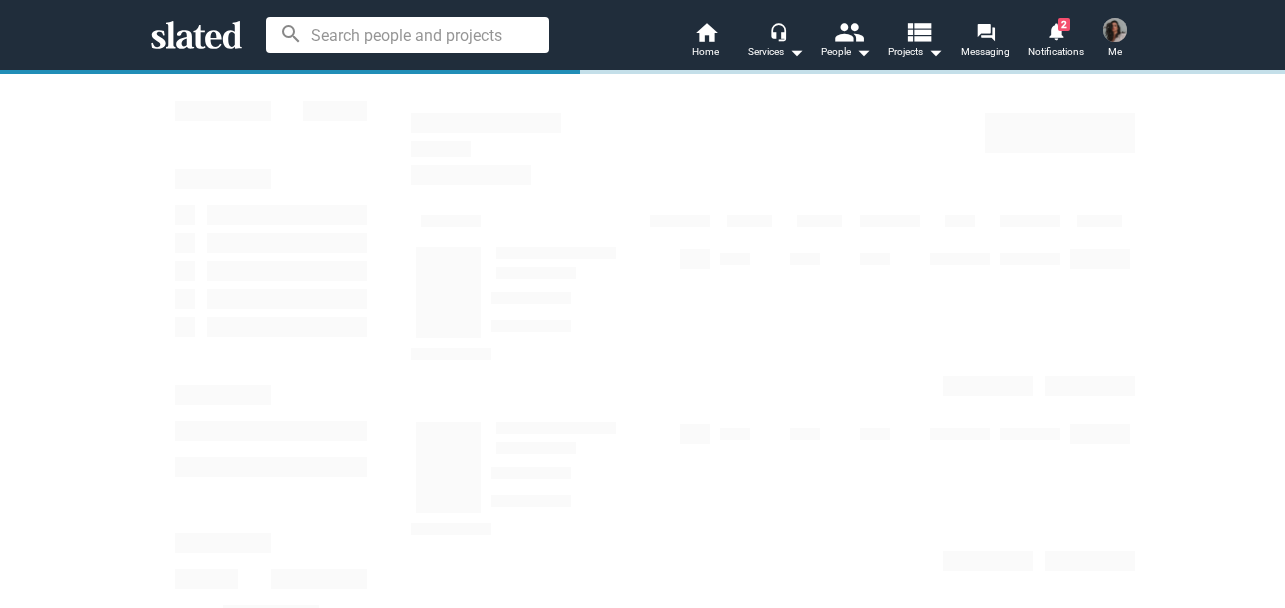 scroll, scrollTop: 0, scrollLeft: 0, axis: both 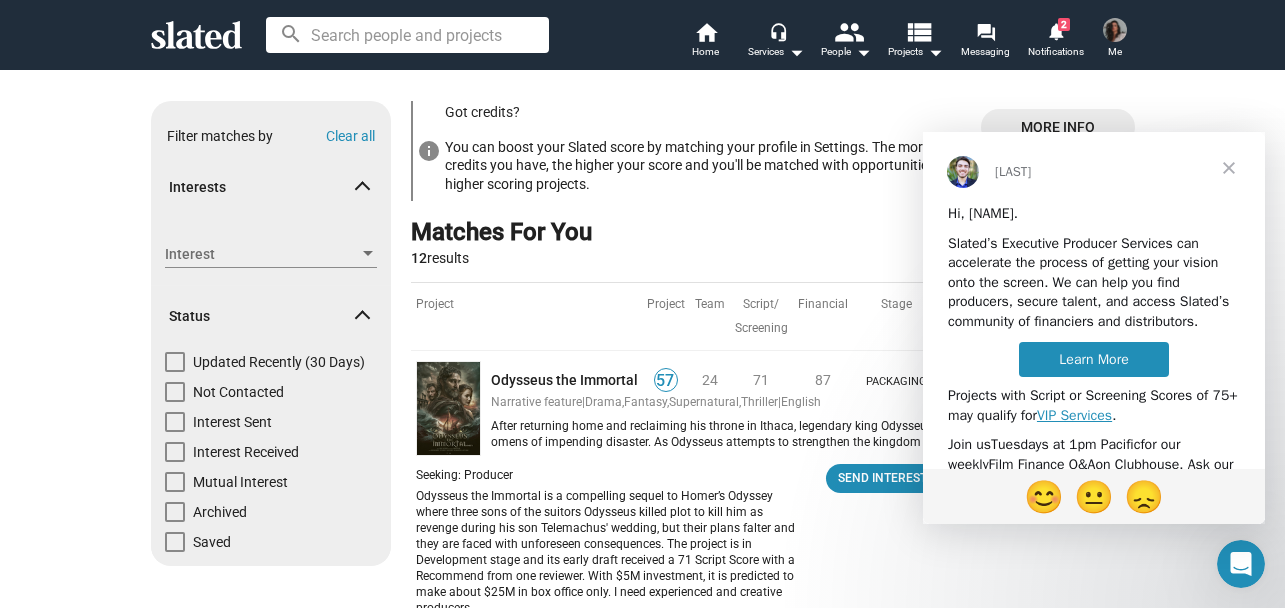 click at bounding box center (1115, 30) 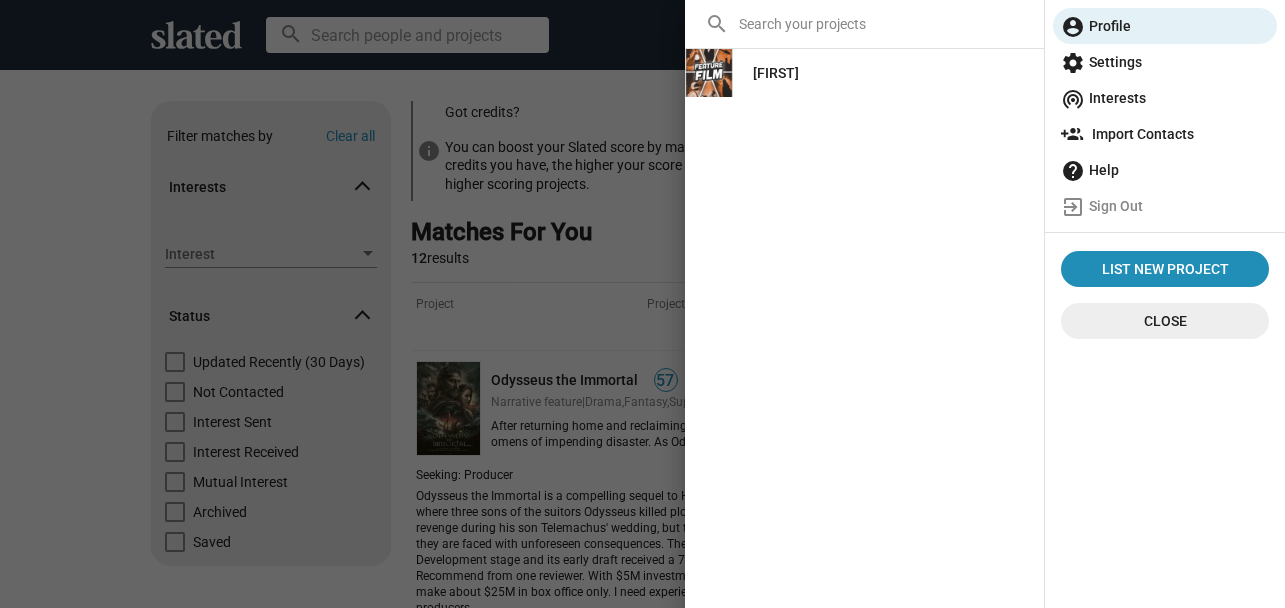 click 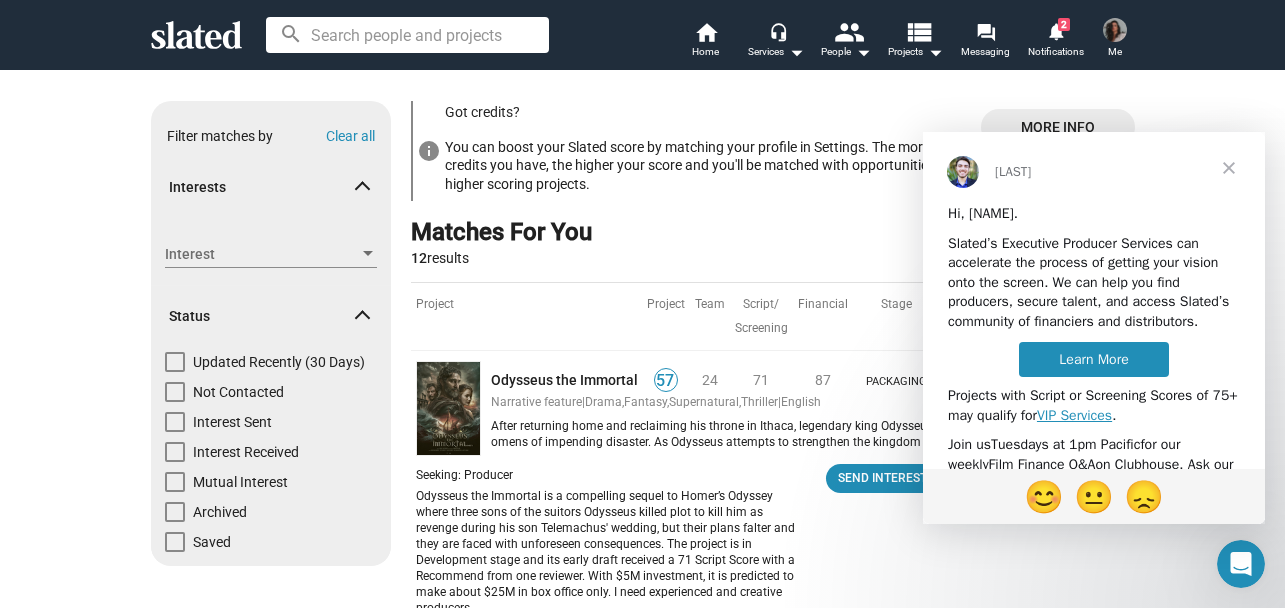 click at bounding box center (1229, 168) 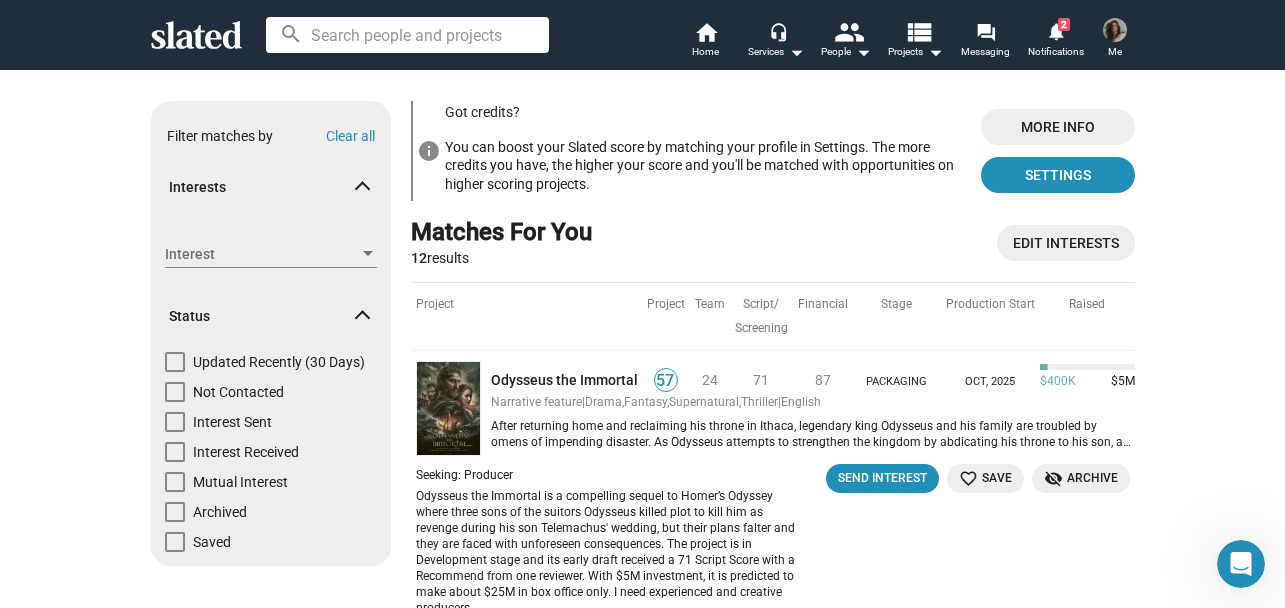 click at bounding box center (1115, 30) 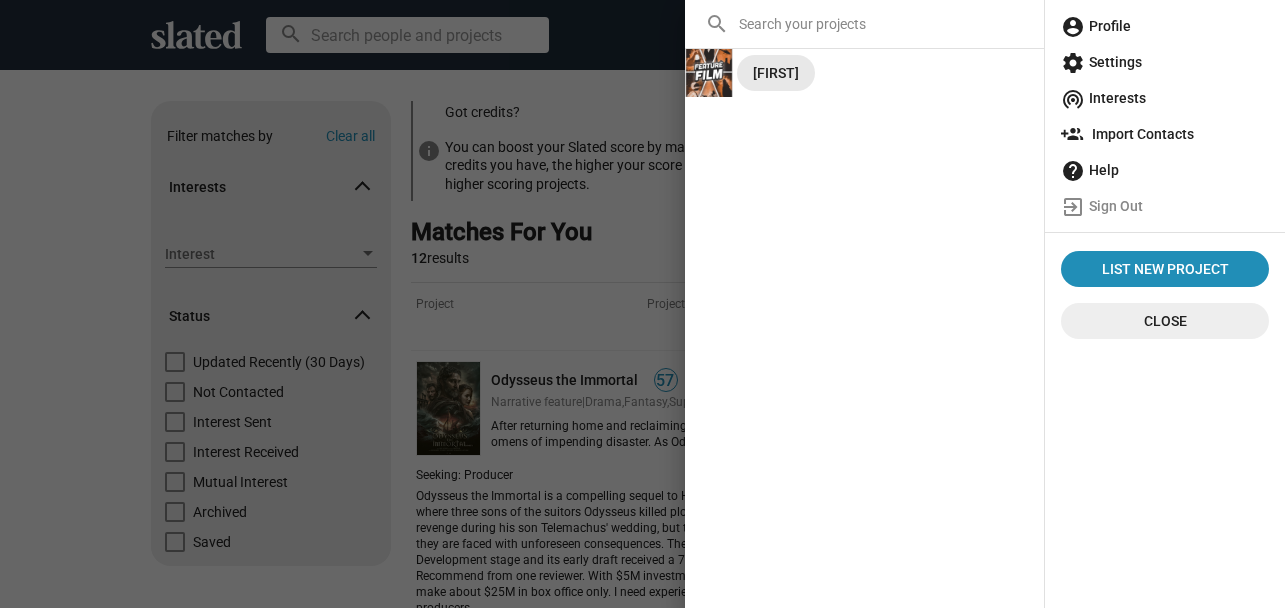 click on "[FIRST]" 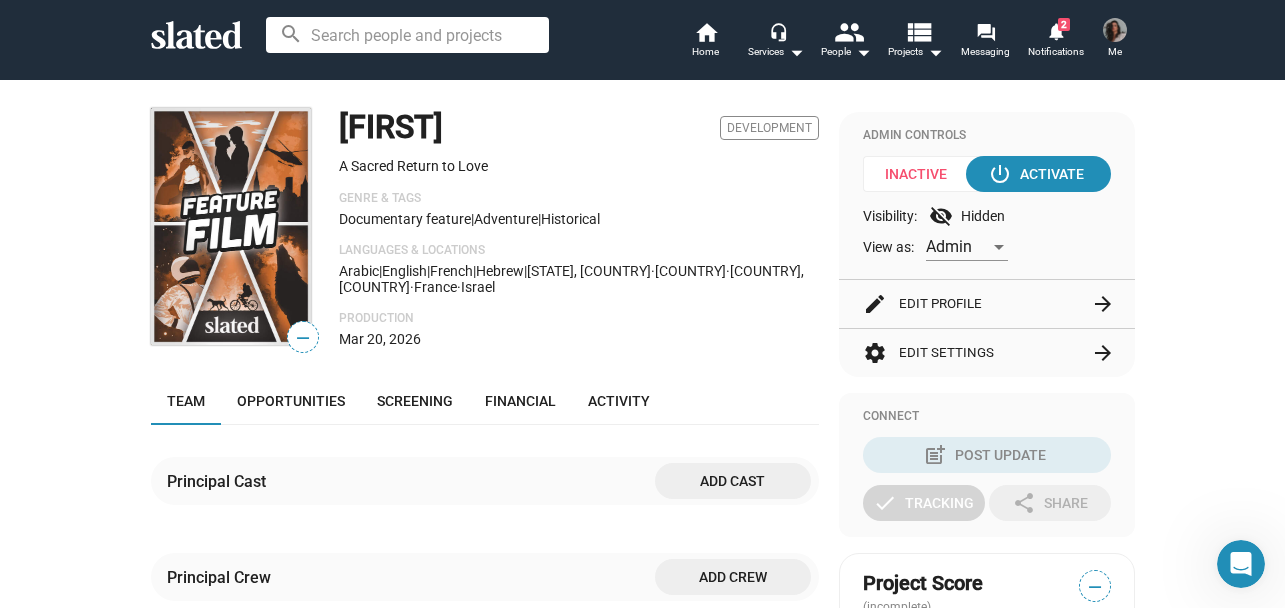 scroll, scrollTop: 0, scrollLeft: 0, axis: both 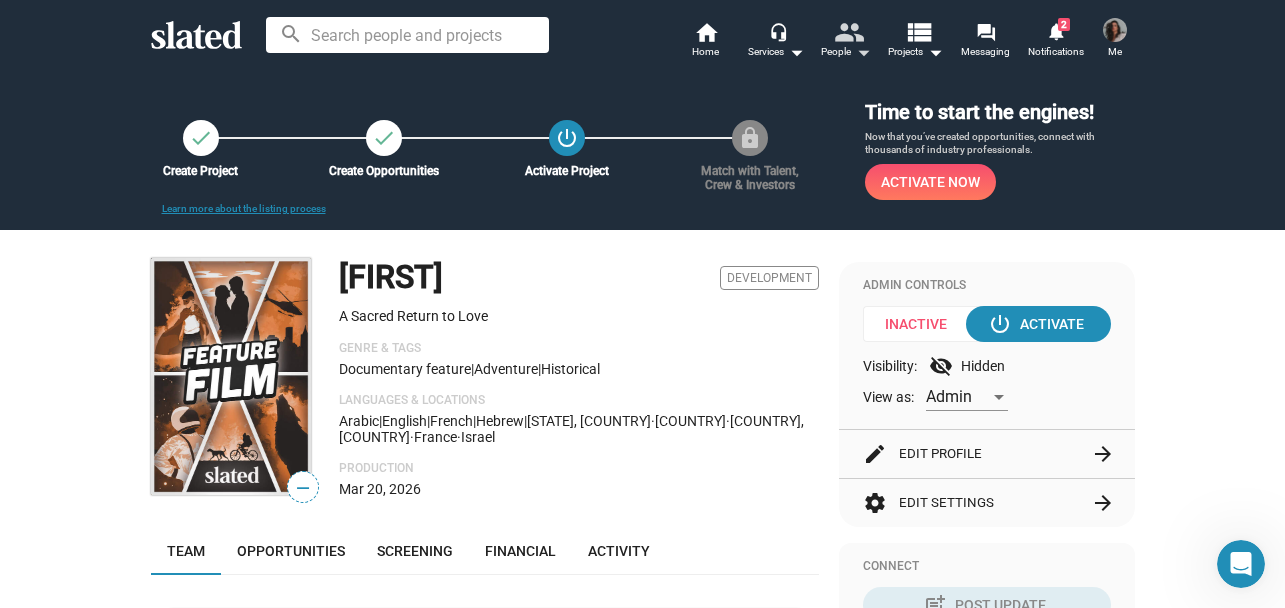 click on "people" at bounding box center [847, 31] 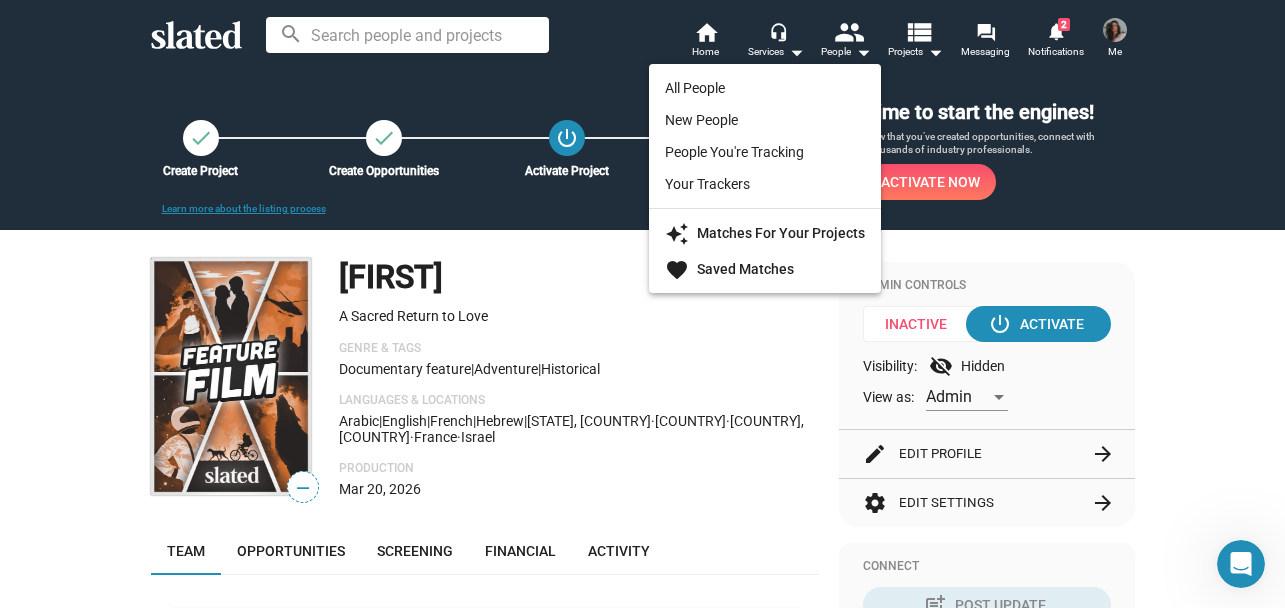 click at bounding box center [642, 304] 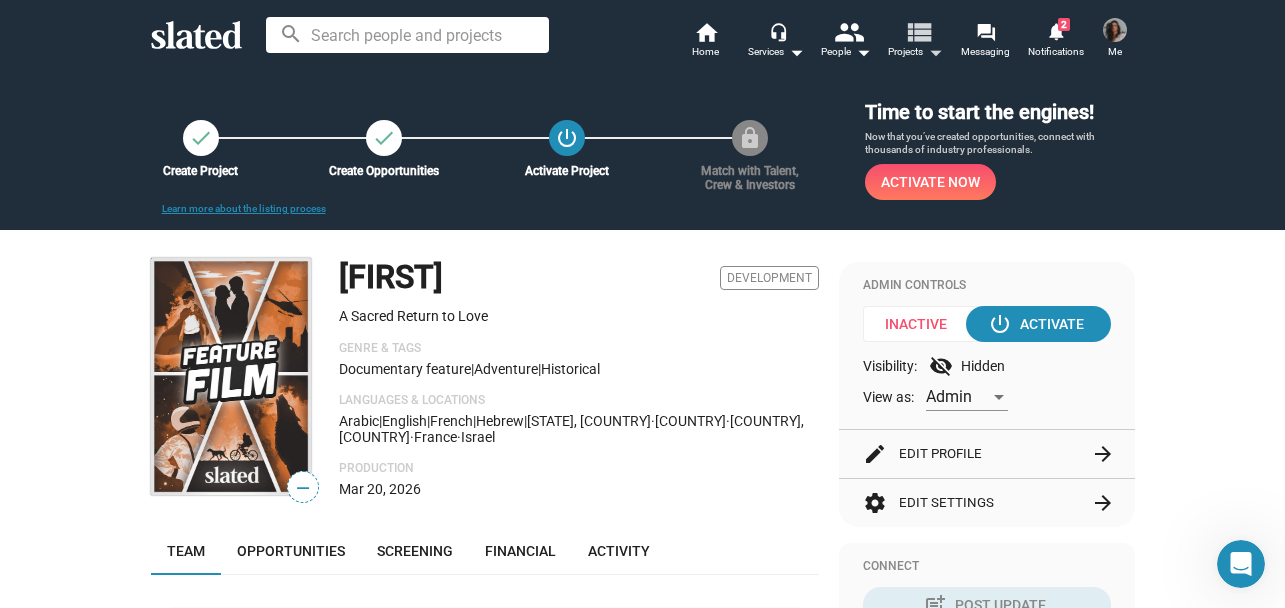 click on "view_list" at bounding box center (917, 31) 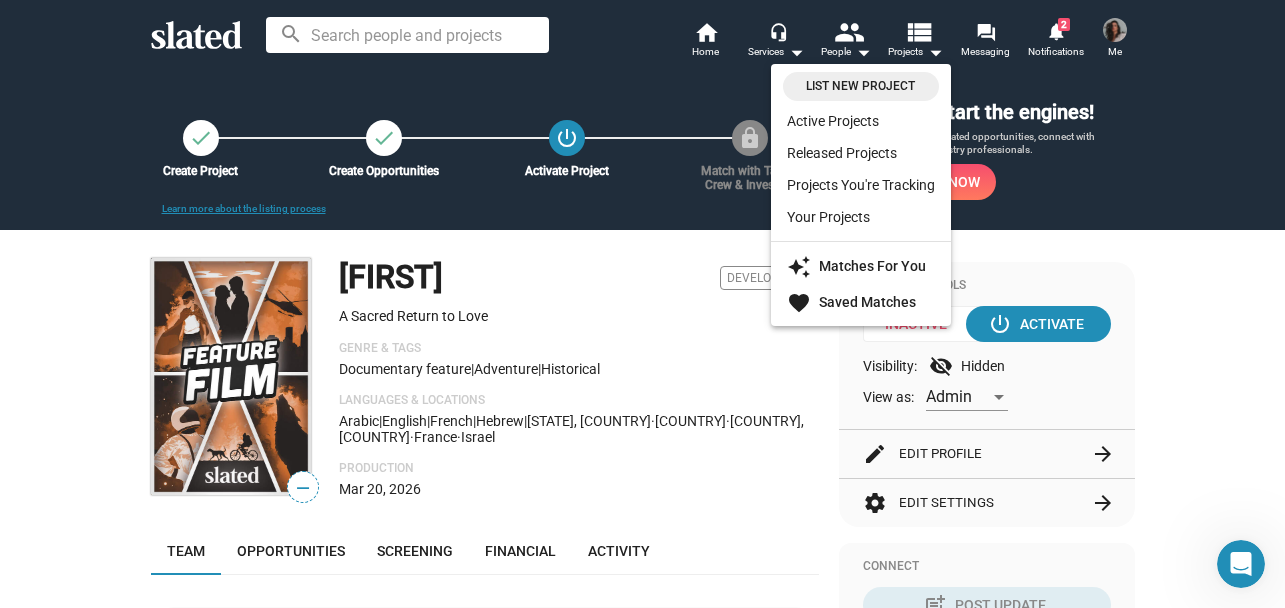 click at bounding box center (642, 304) 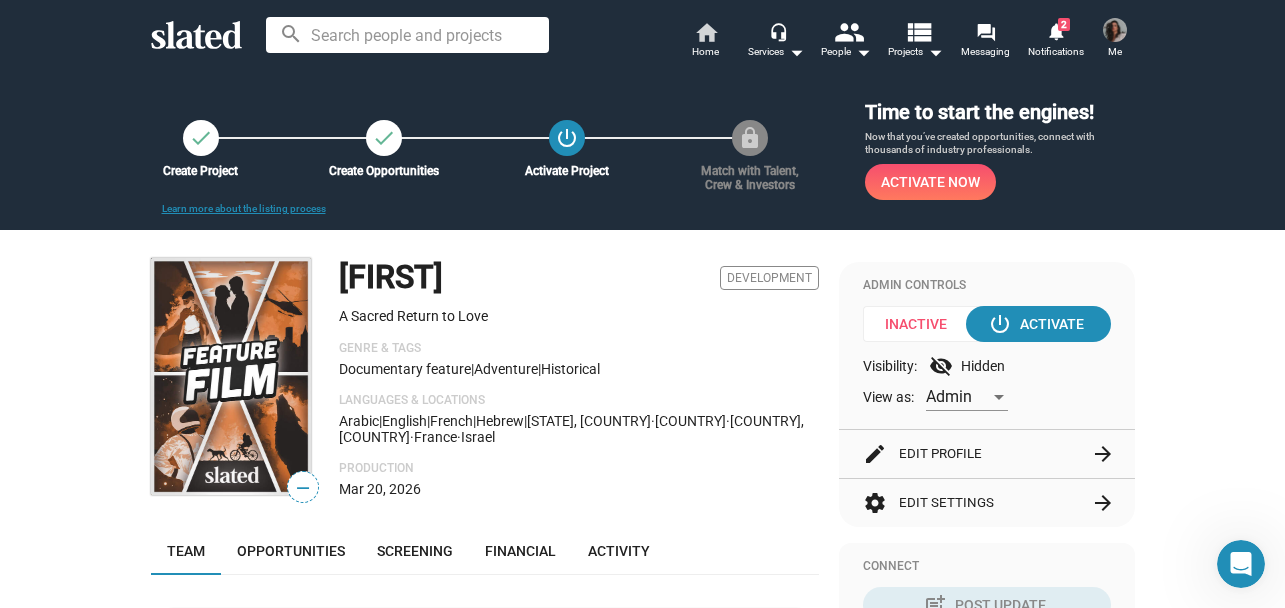 click on "home" at bounding box center [706, 32] 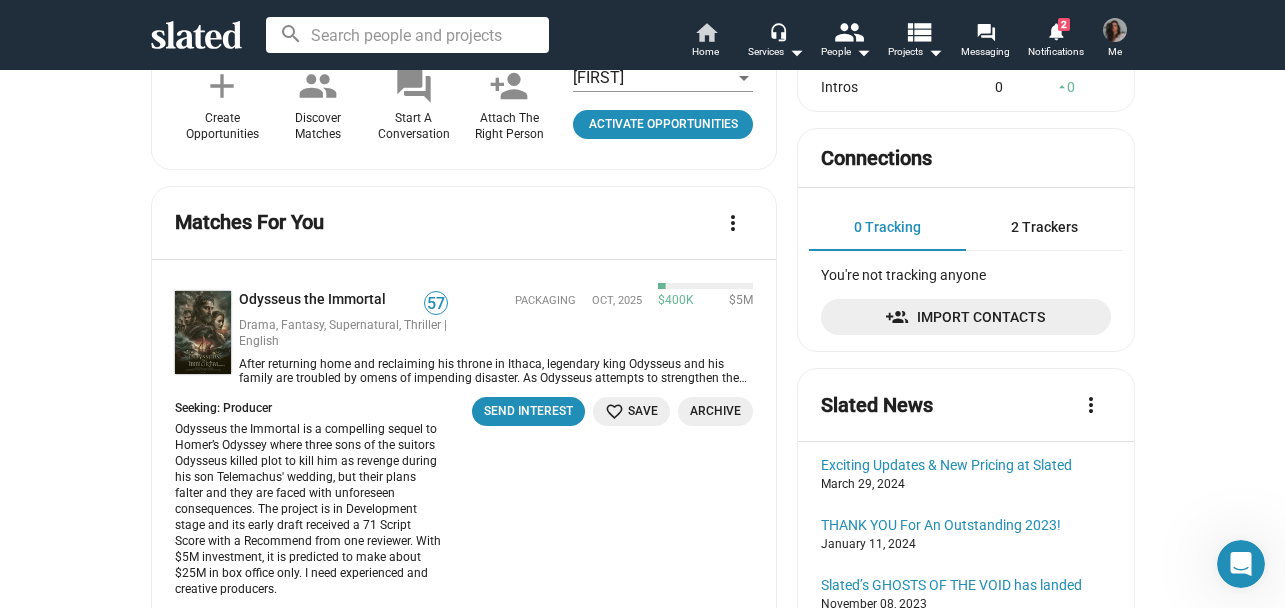scroll, scrollTop: 752, scrollLeft: 0, axis: vertical 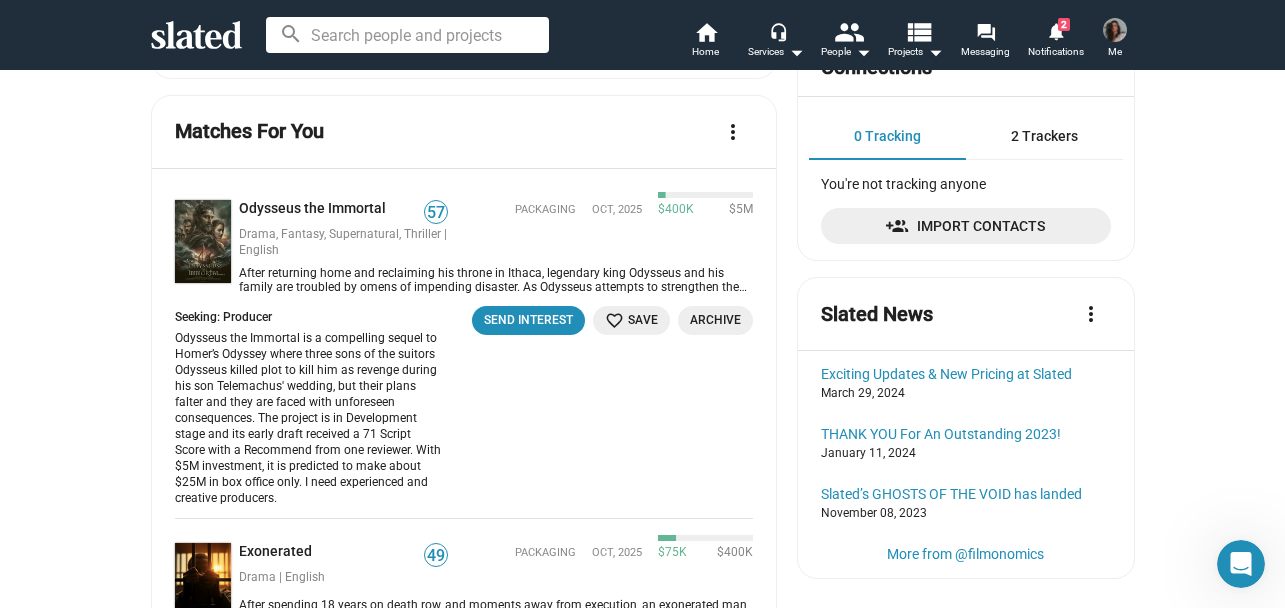 click 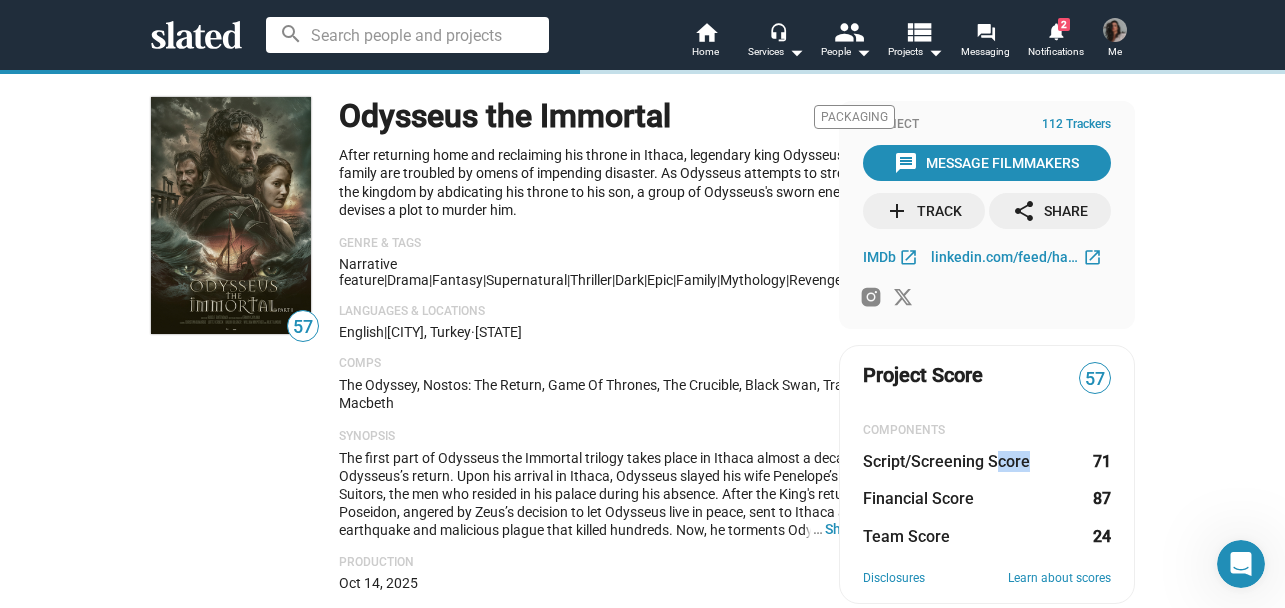 drag, startPoint x: 1022, startPoint y: 462, endPoint x: 935, endPoint y: 463, distance: 87.005745 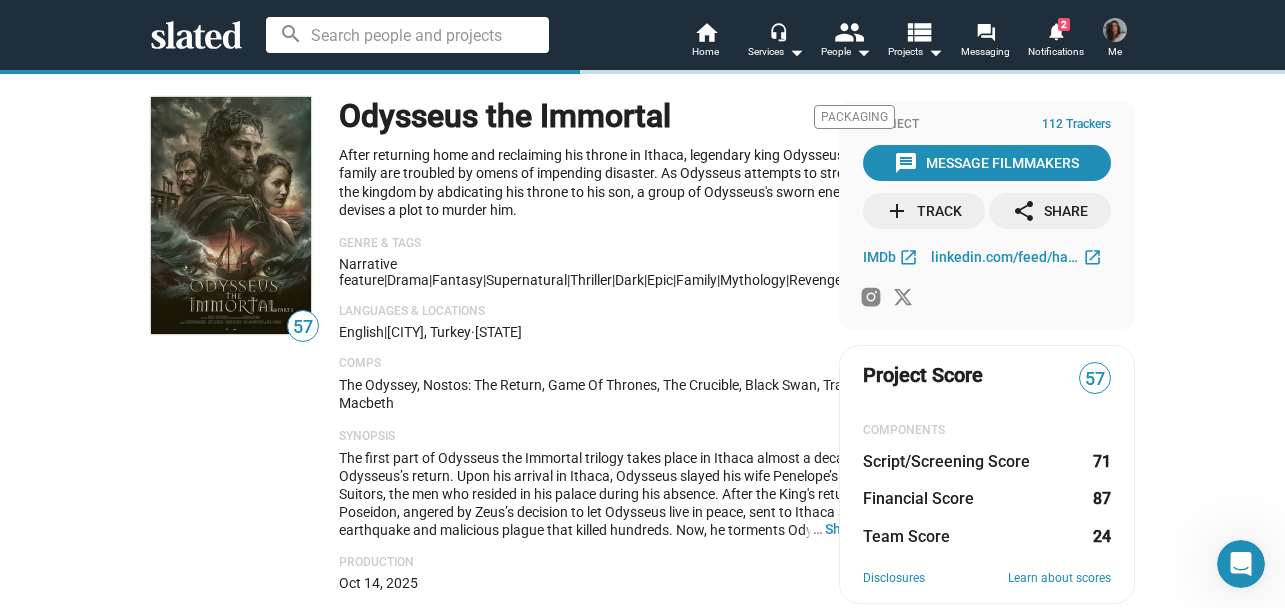 click on "Odysseus the Immortal Packaging After returning home and reclaiming his throne in Ithaca, legendary king Odysseus and his family are troubled by omens of impending disaster. As Odysseus attempts to strengthen the kingdom by abdicating his throne to his son, a group of Odysseus's sworn enemies devises a plot to murder him. Genre & Tags Narrative feature | Drama | Fantasy | Supernatural | Thriller | dark | epic | family | mythology | revenge | tragedy Languages & Locations English | Çeşme, Turkey · Georgia Comps The Odyssey, Nostos: The Return, Game Of Thrones, The Crucible, Black Swan, Tragedy of Macbeth Synopsis … Show More Production Oct 14, 2025" 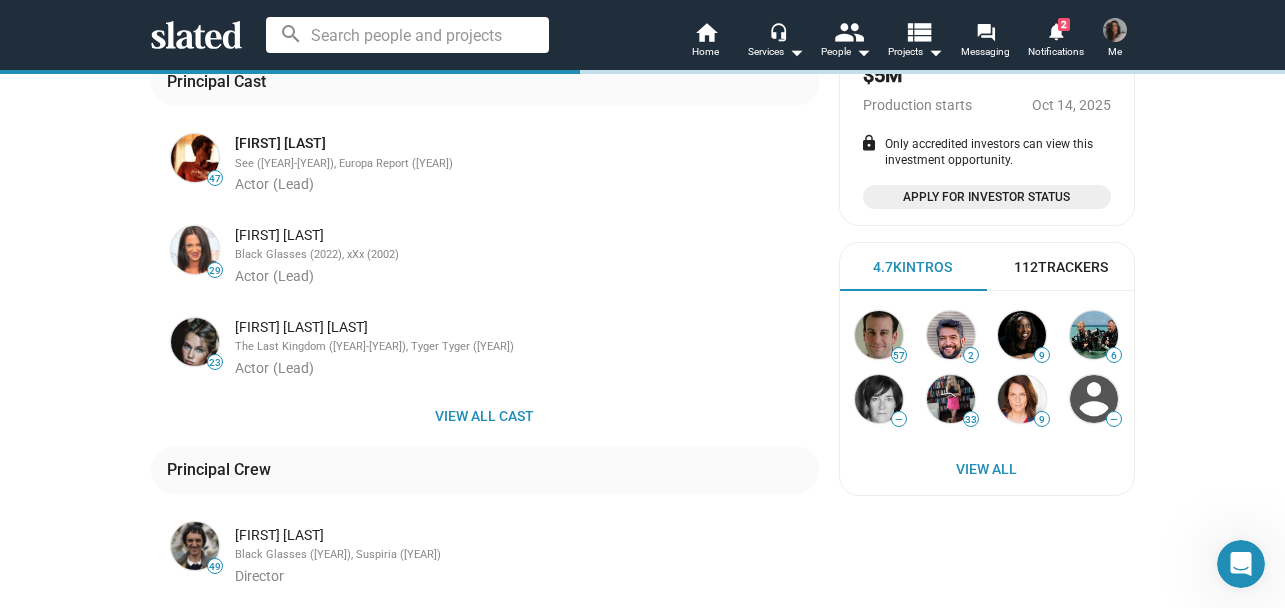 scroll, scrollTop: 0, scrollLeft: 0, axis: both 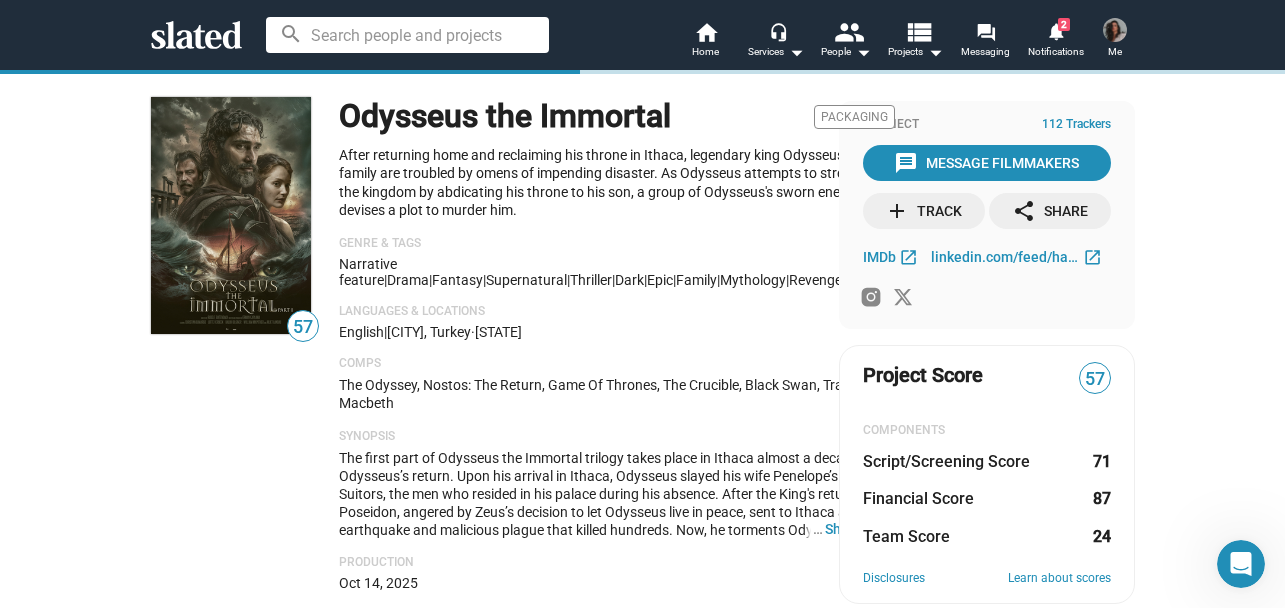 click on "Me" at bounding box center (1115, 52) 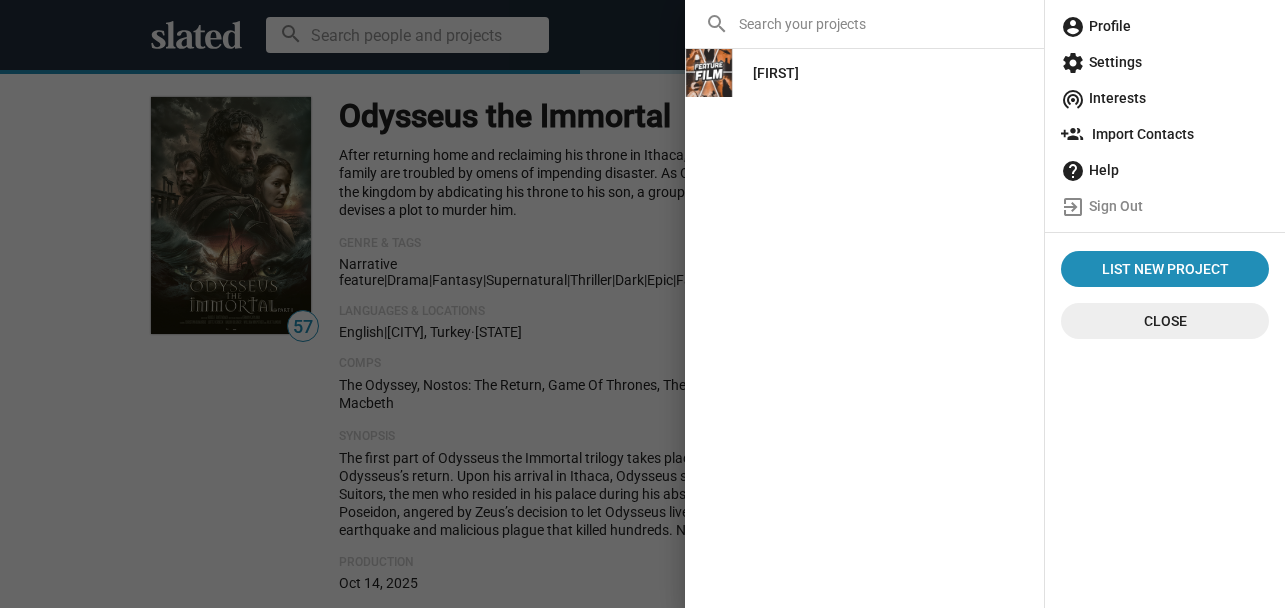 click on "account_circle  Profile" 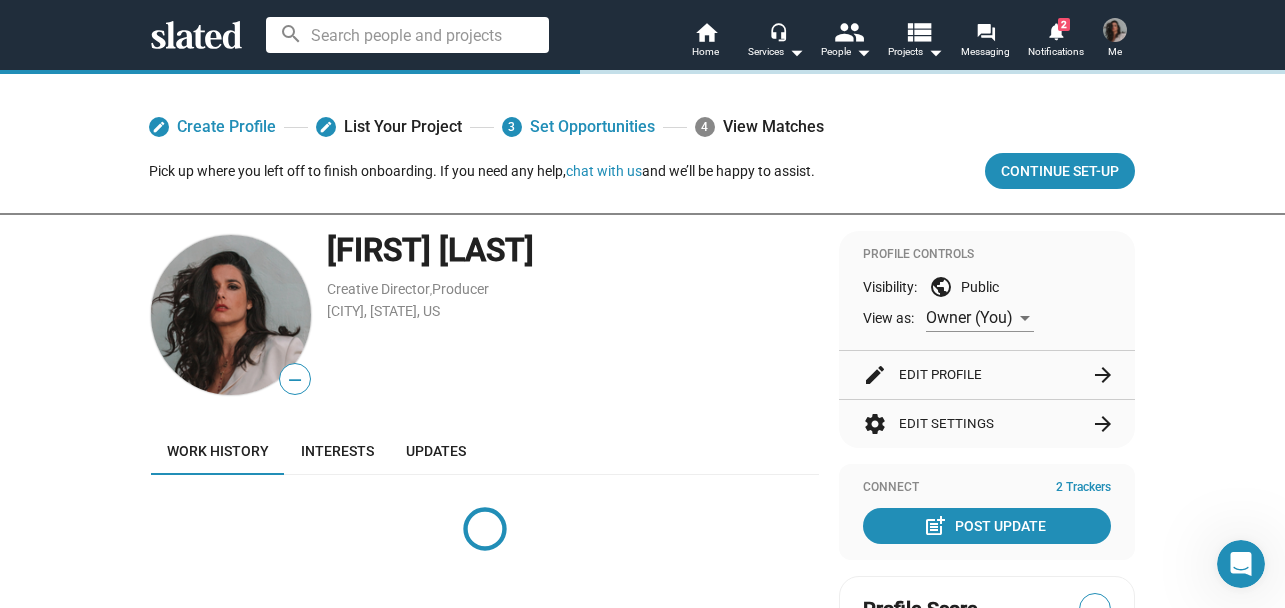 click on "Owner (You)" at bounding box center (969, 317) 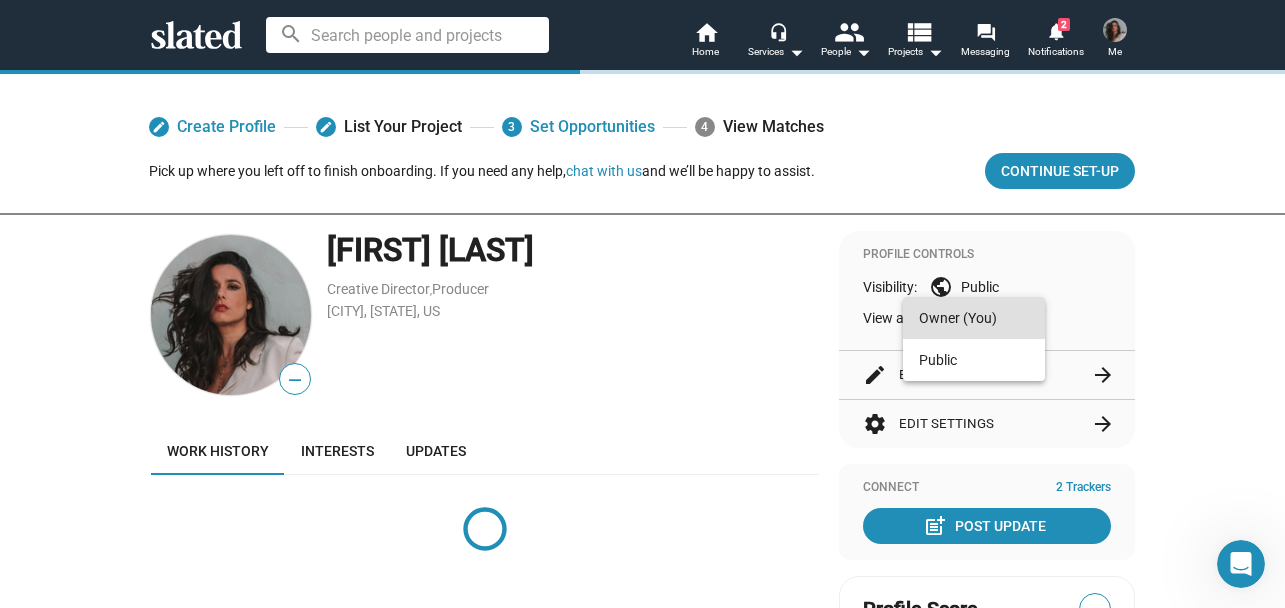 click on "Owner (You)" at bounding box center (974, 318) 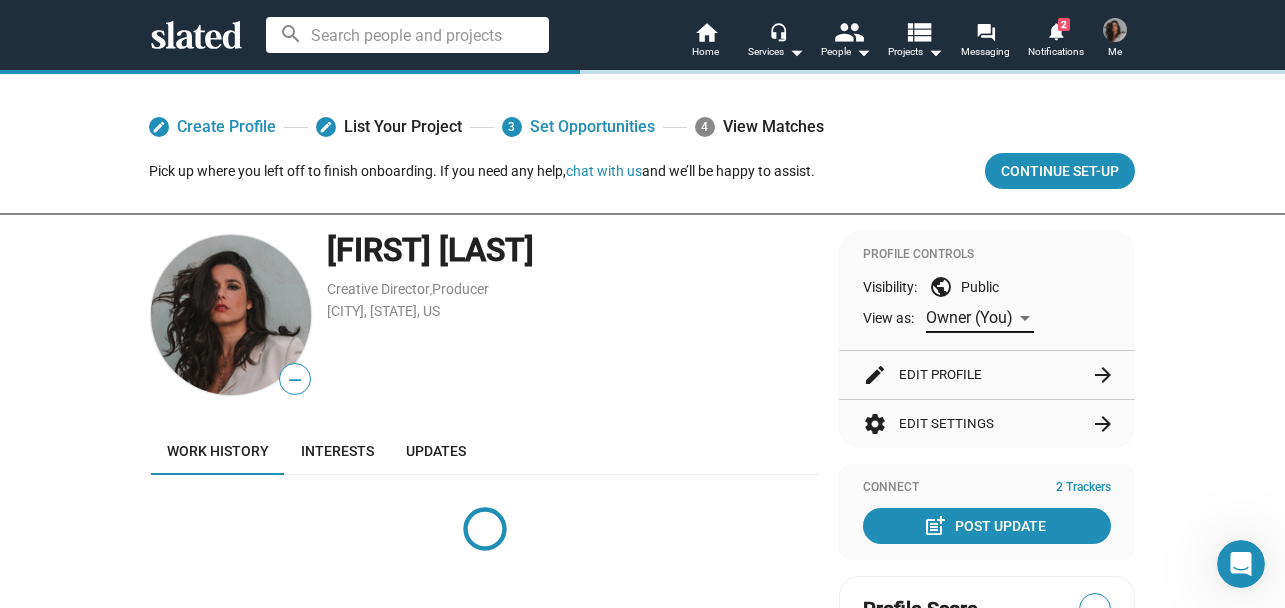 scroll, scrollTop: 4, scrollLeft: 0, axis: vertical 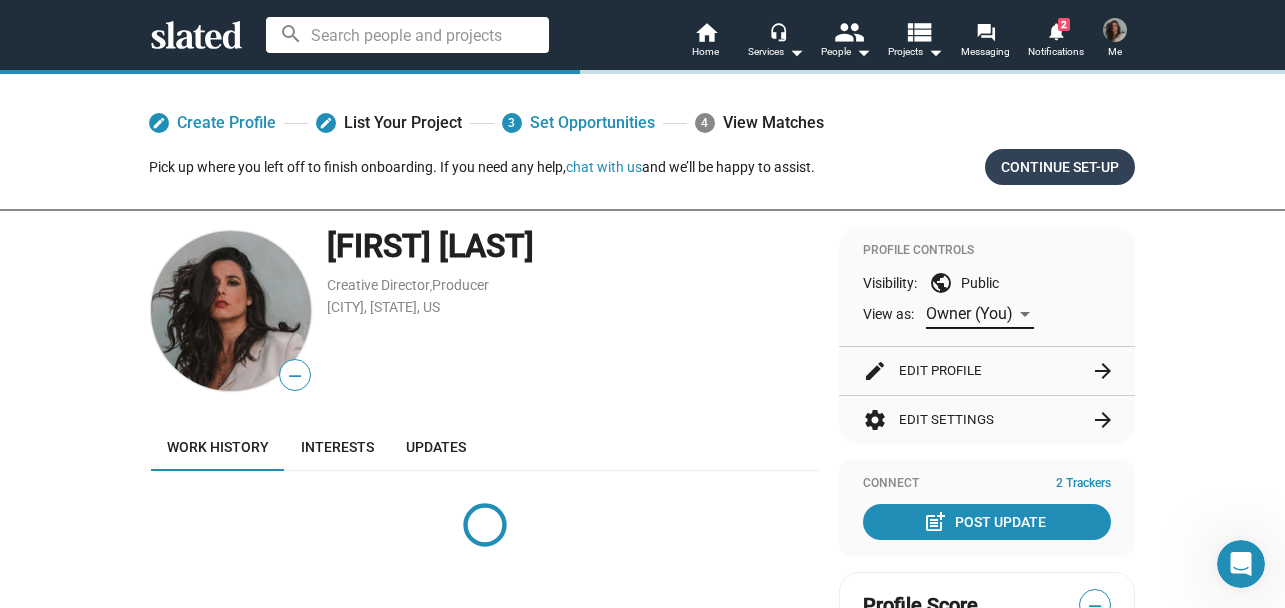 click on "Continue Set-up" at bounding box center (1060, 167) 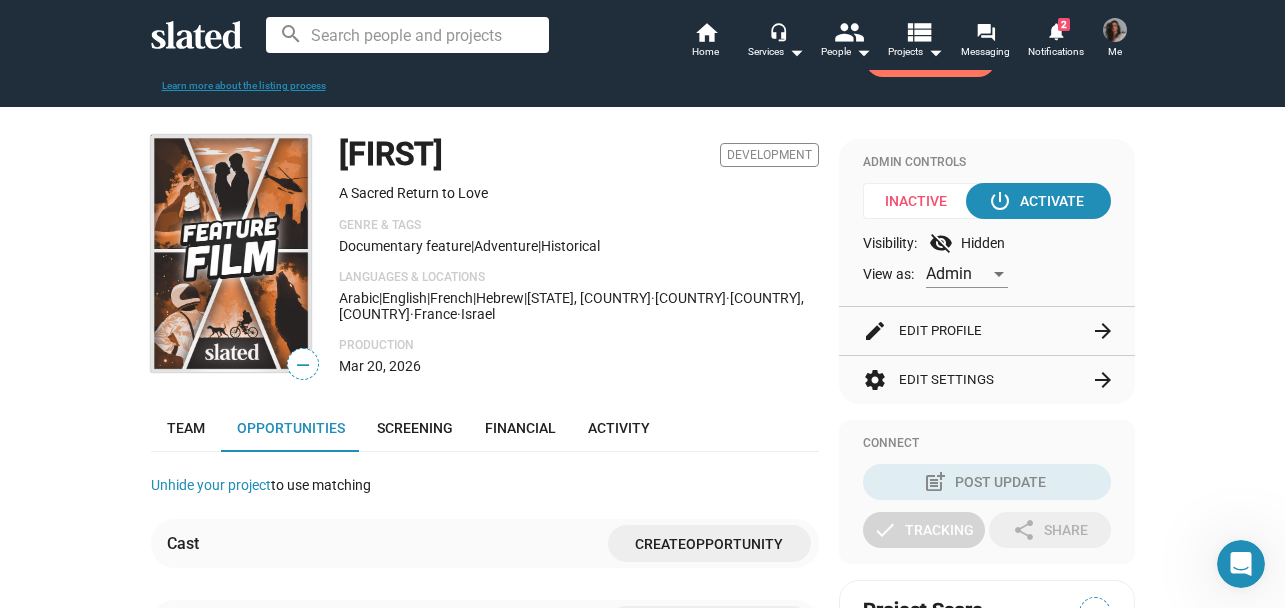 scroll, scrollTop: 0, scrollLeft: 0, axis: both 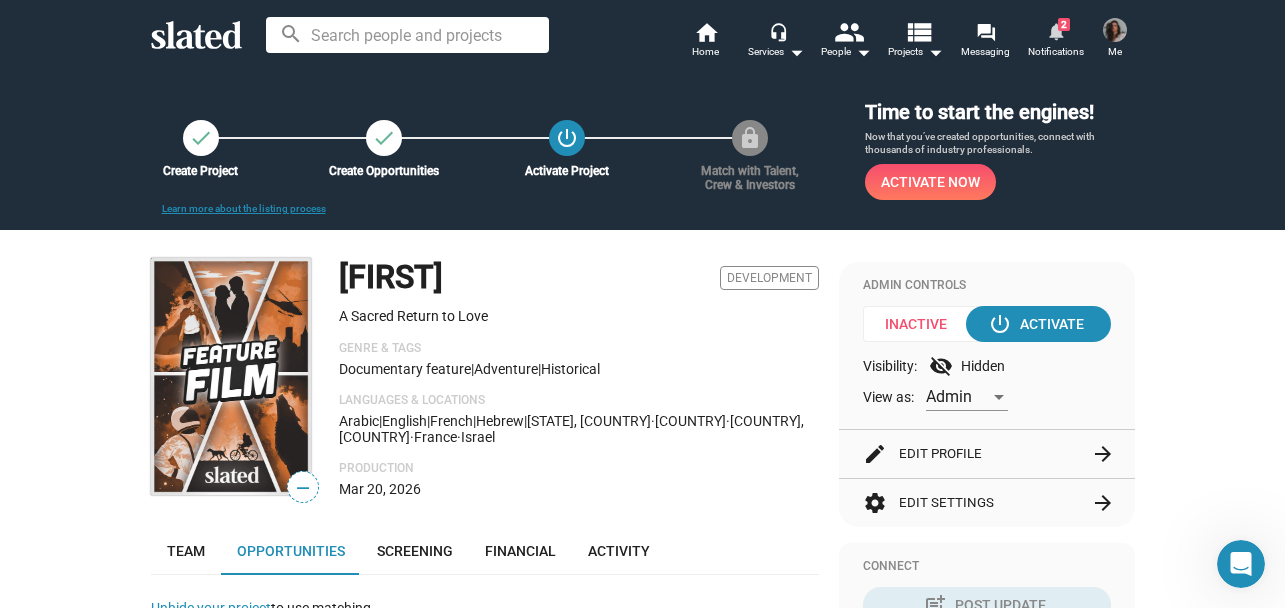 click on "Notifications" at bounding box center [1056, 52] 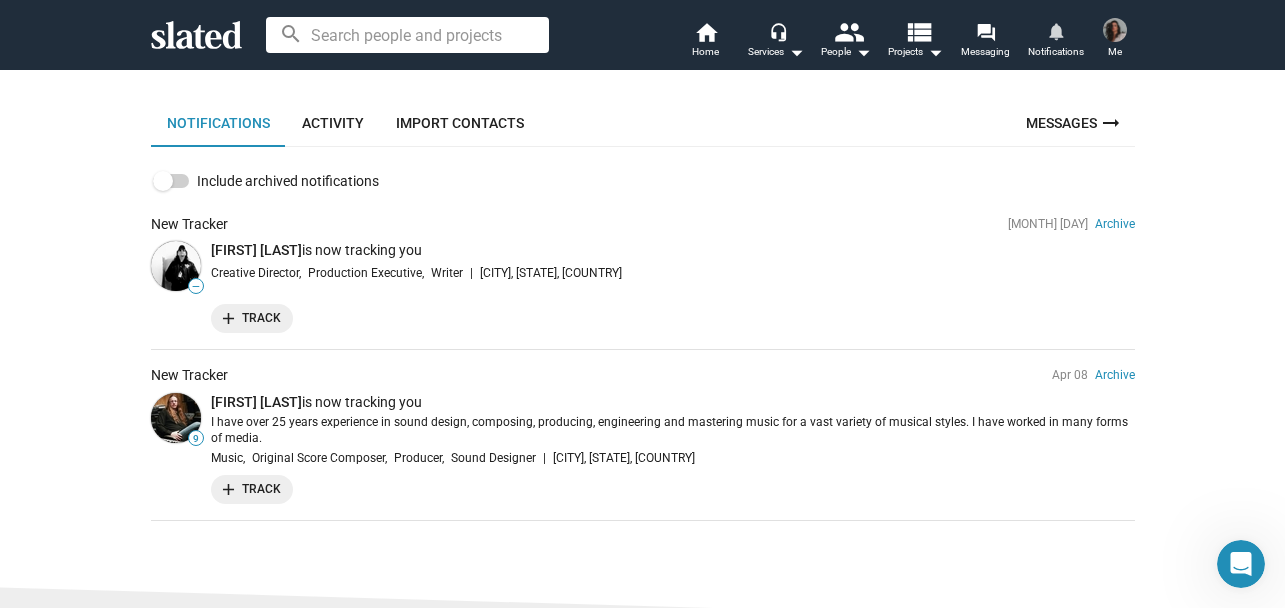 scroll, scrollTop: 0, scrollLeft: 0, axis: both 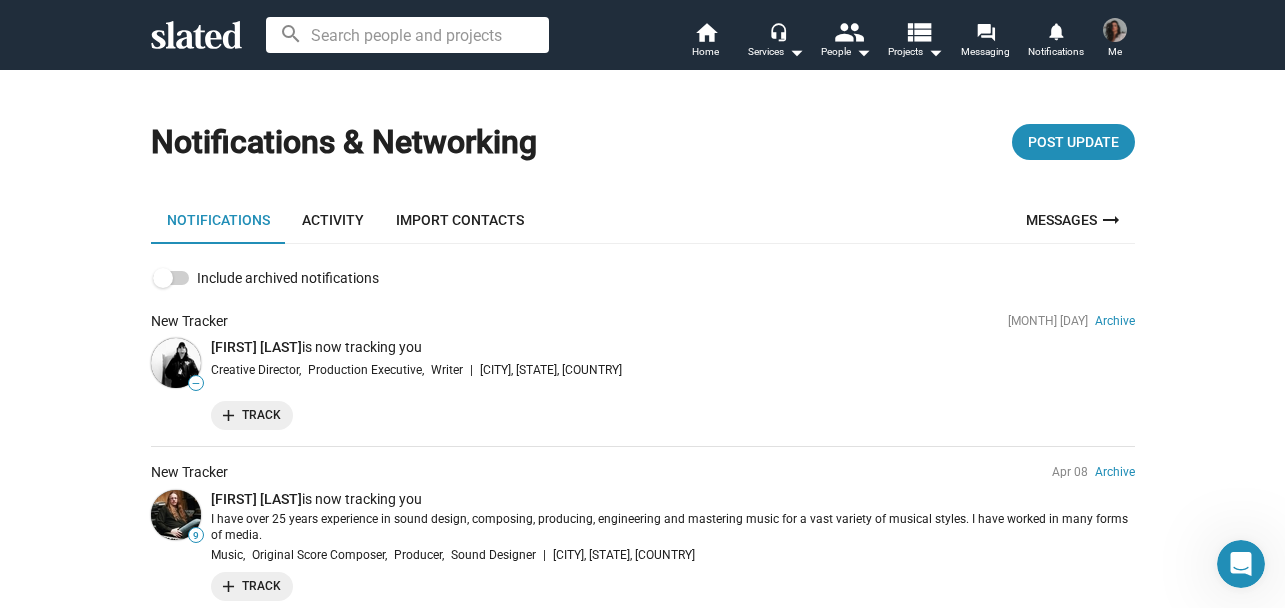 click 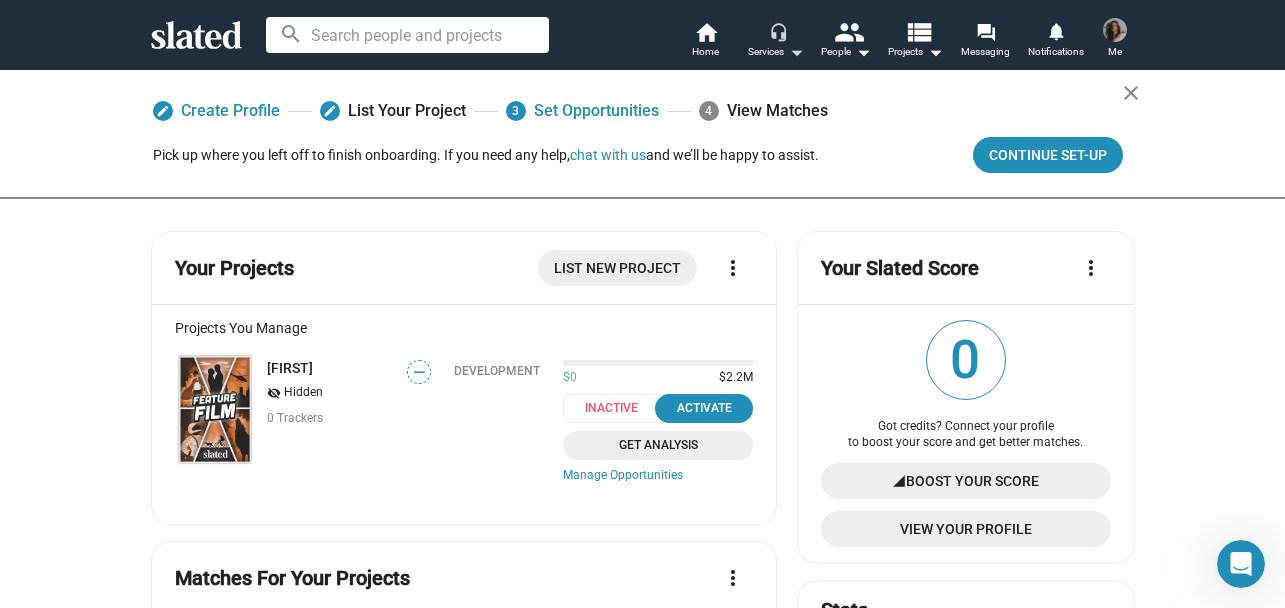click on "headset_mic" at bounding box center [778, 31] 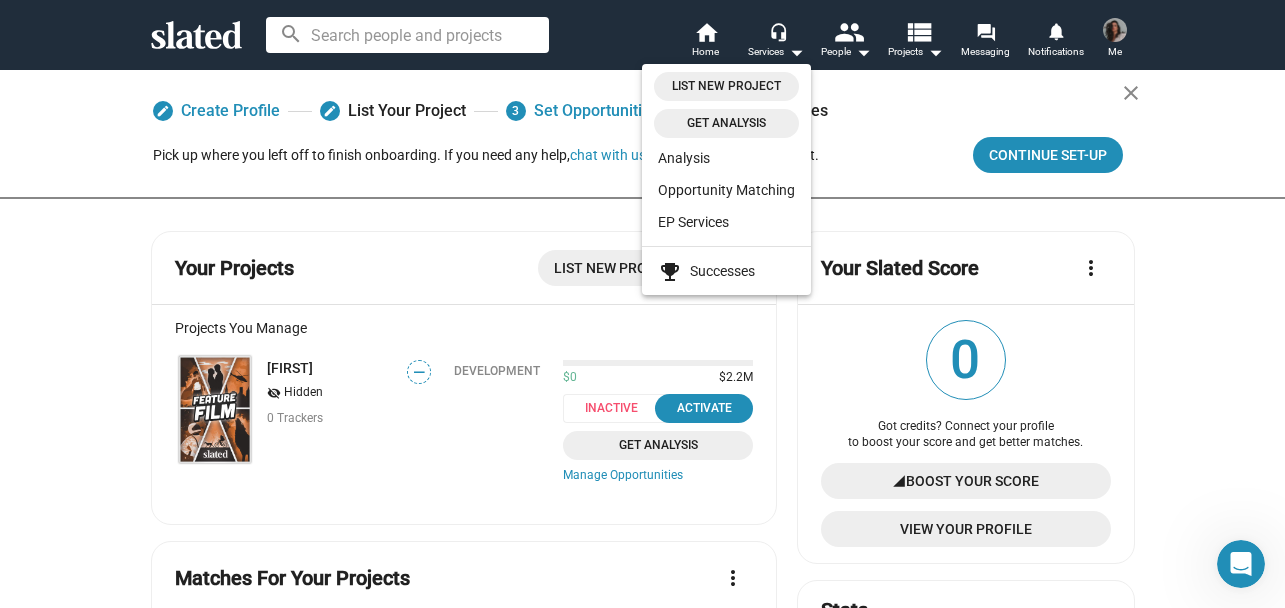 click at bounding box center (642, 304) 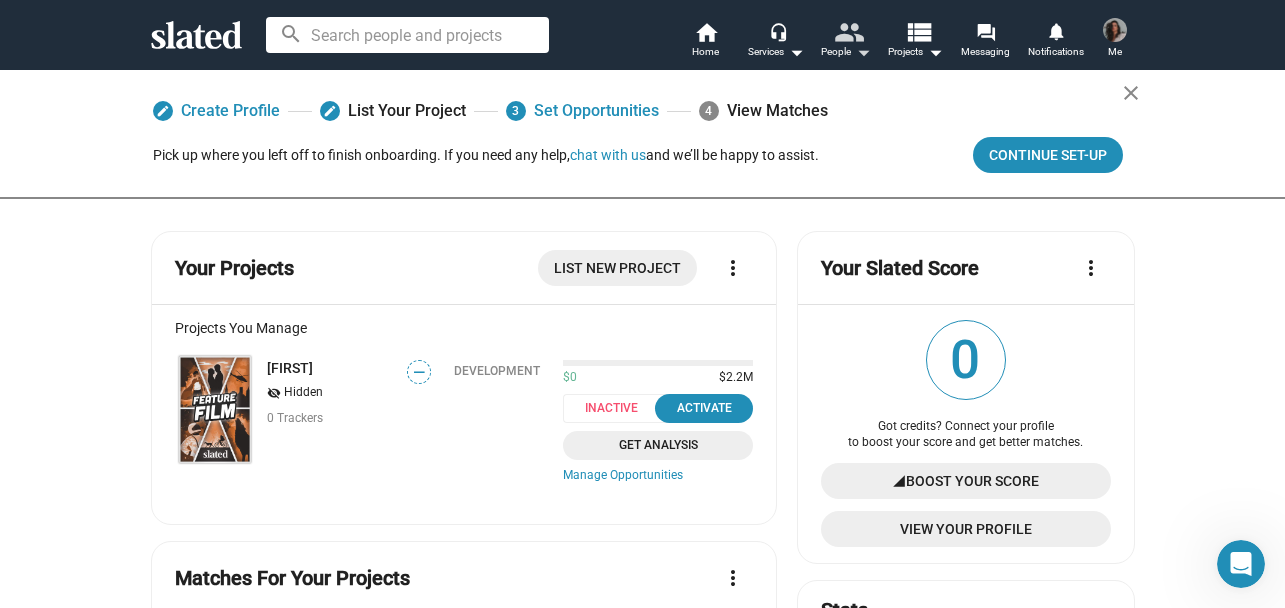 click on "people" at bounding box center [847, 31] 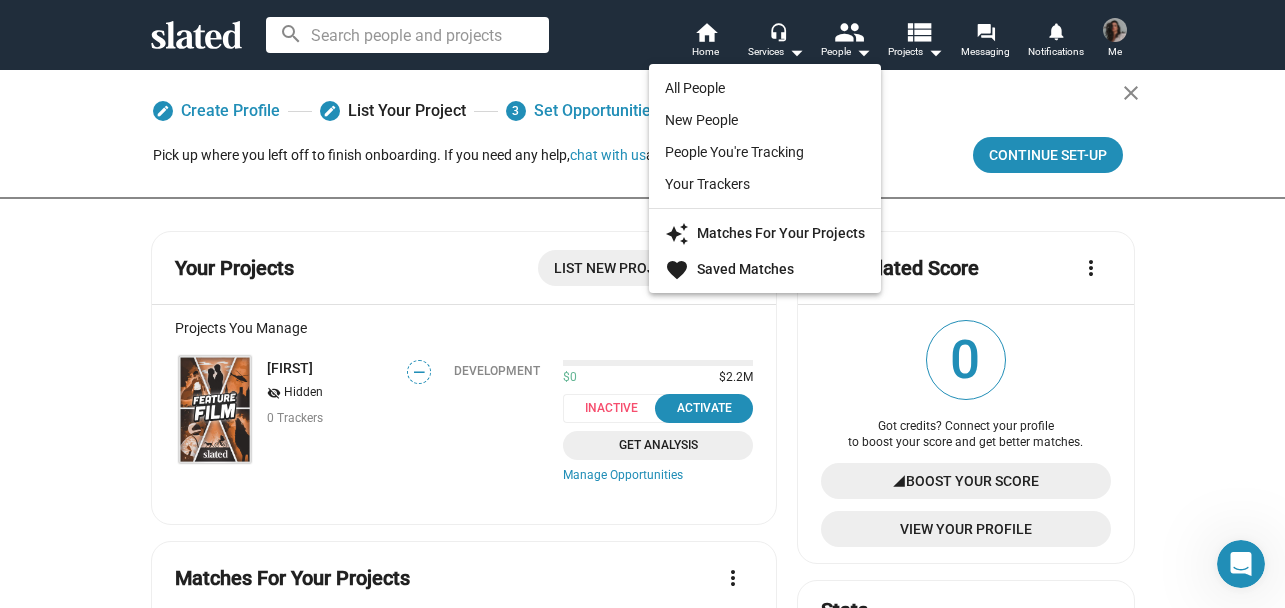 click at bounding box center [642, 304] 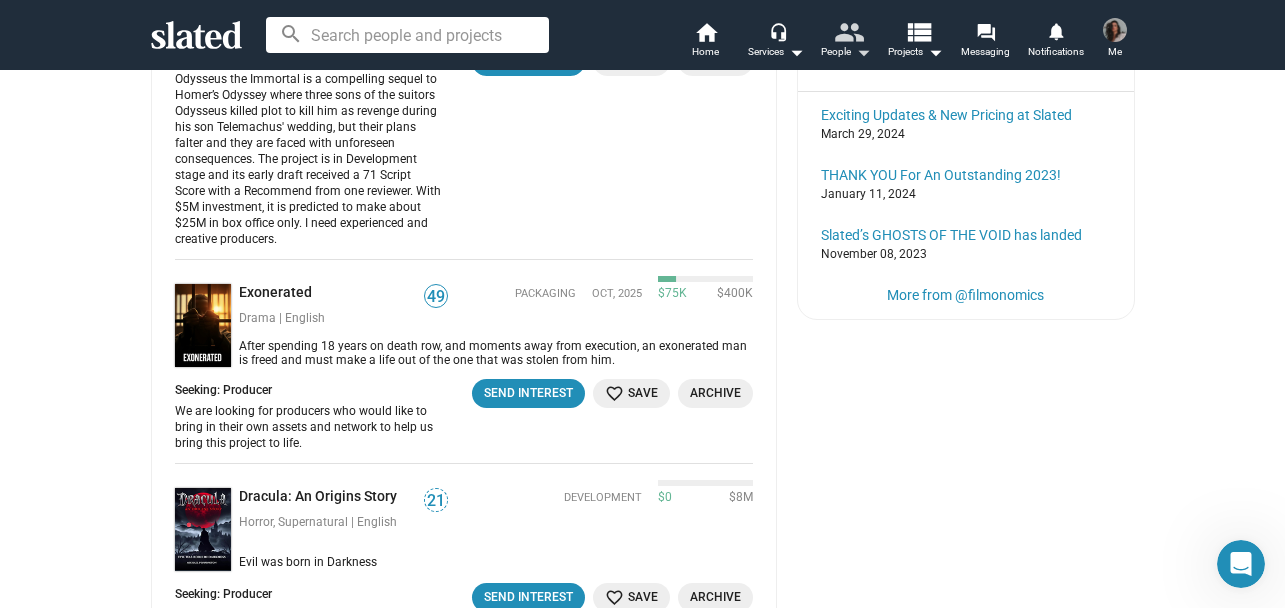 scroll, scrollTop: 1008, scrollLeft: 0, axis: vertical 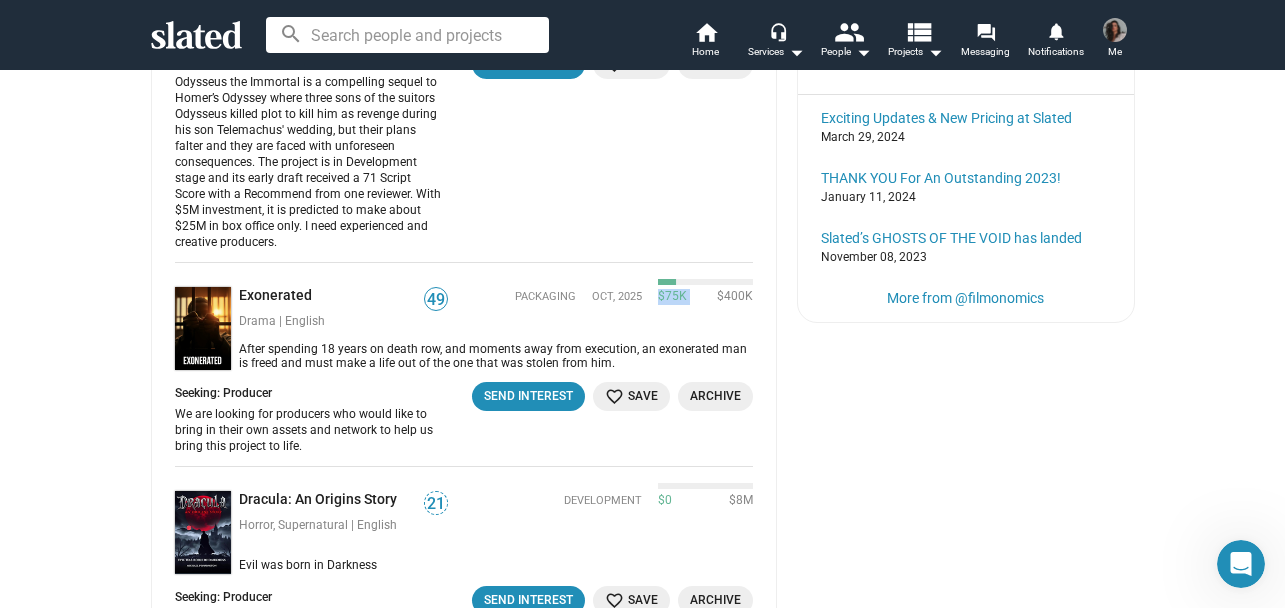 drag, startPoint x: 660, startPoint y: 285, endPoint x: 632, endPoint y: 285, distance: 28 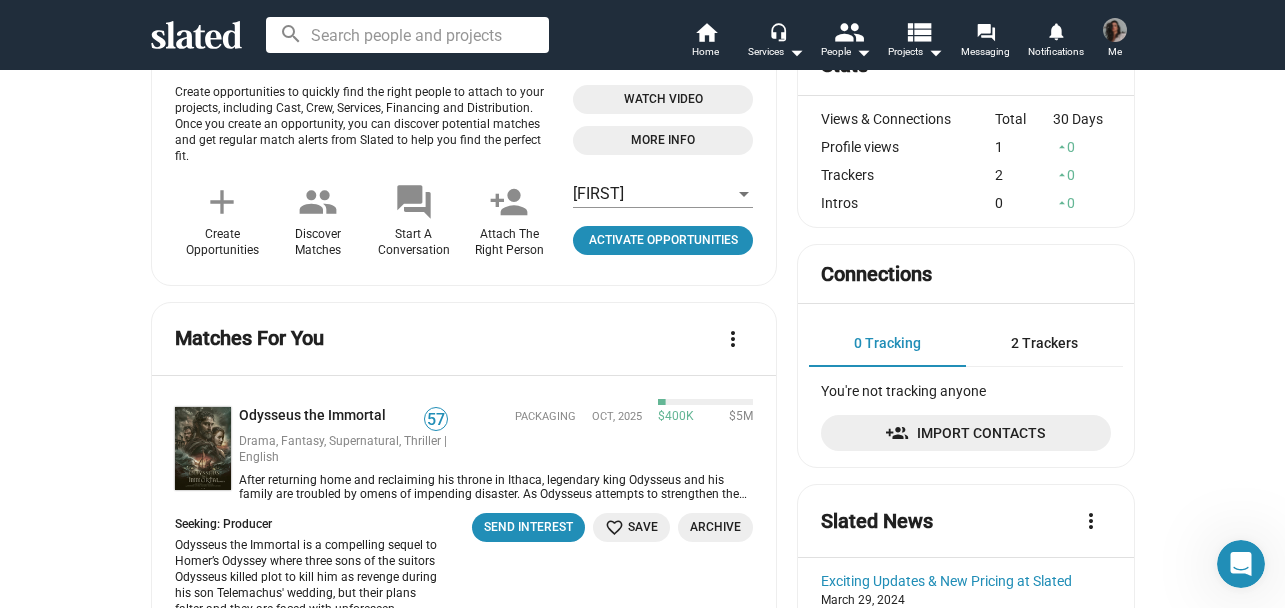 scroll, scrollTop: 835, scrollLeft: 0, axis: vertical 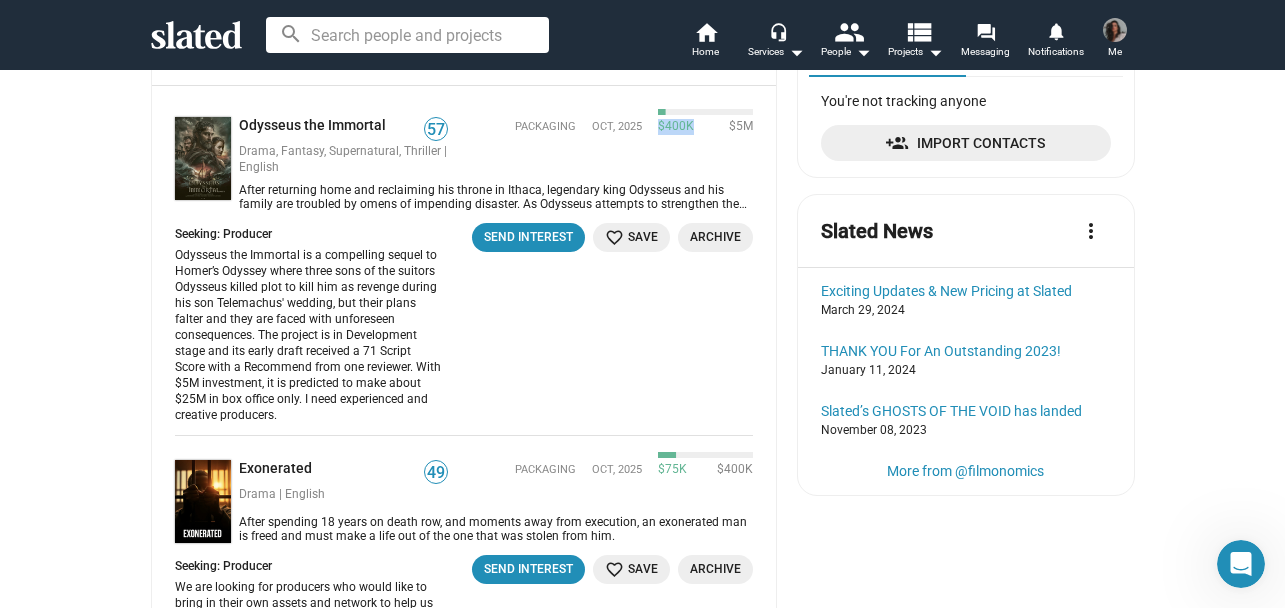 drag, startPoint x: 691, startPoint y: 112, endPoint x: 647, endPoint y: 115, distance: 44.102154 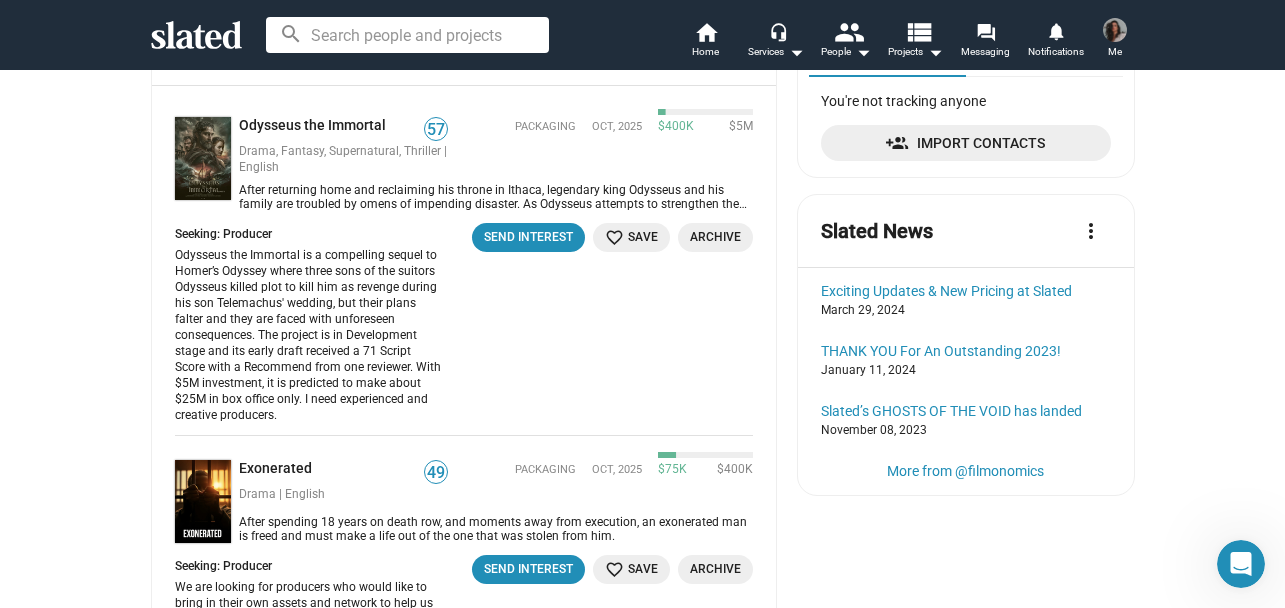 click on "Send Interest  favorite_border Save Archive" 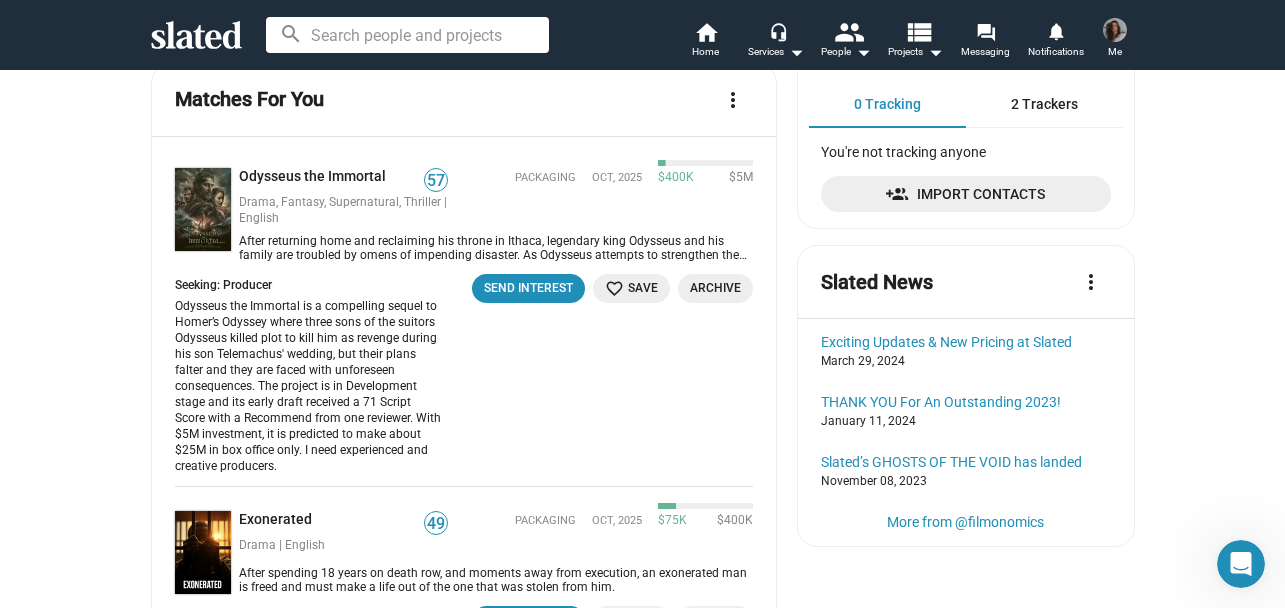 scroll, scrollTop: 0, scrollLeft: 0, axis: both 